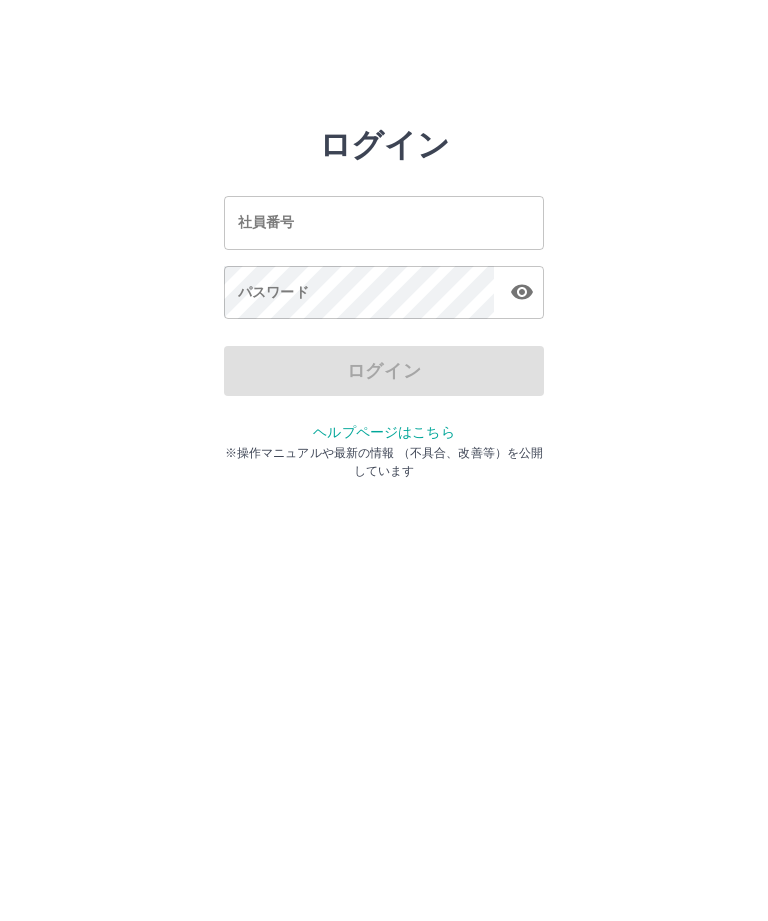 scroll, scrollTop: 0, scrollLeft: 0, axis: both 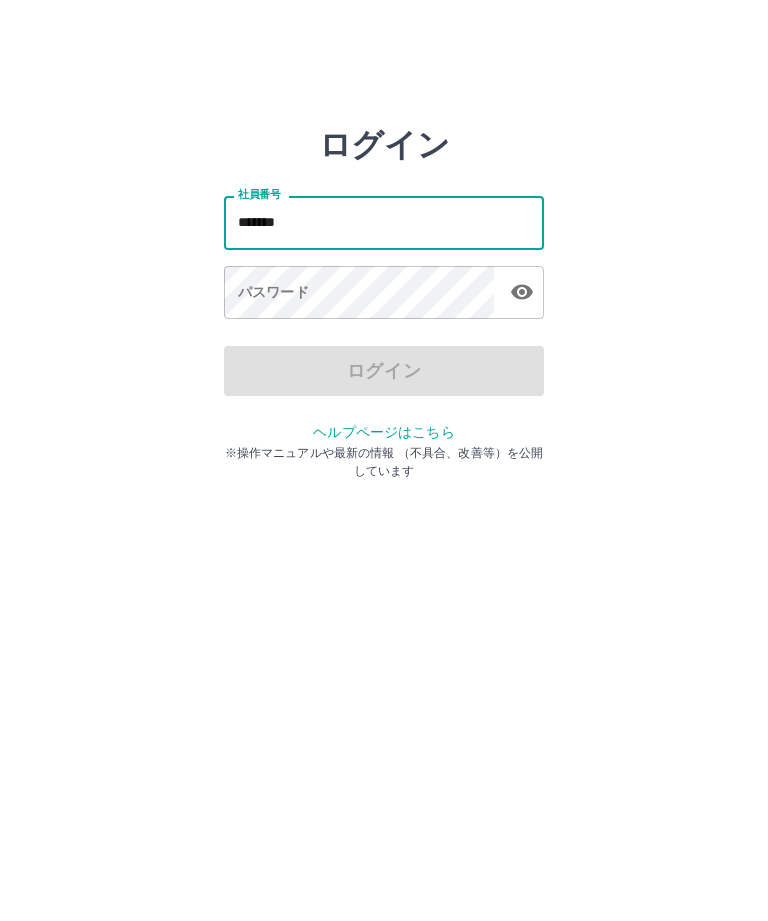 type on "*******" 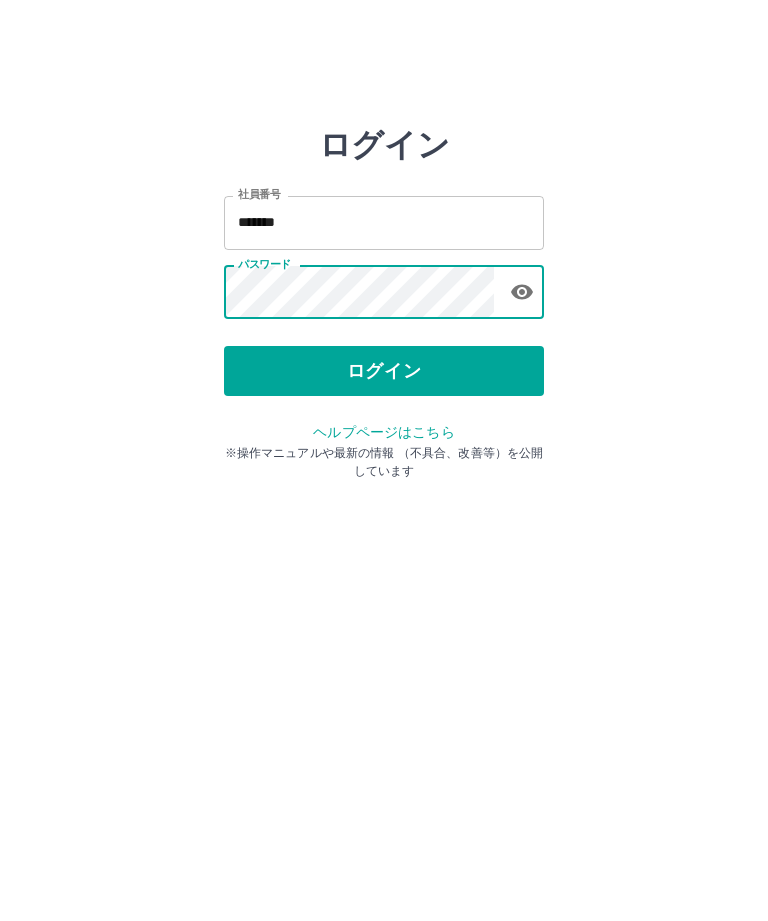 click on "ログイン" at bounding box center (384, 371) 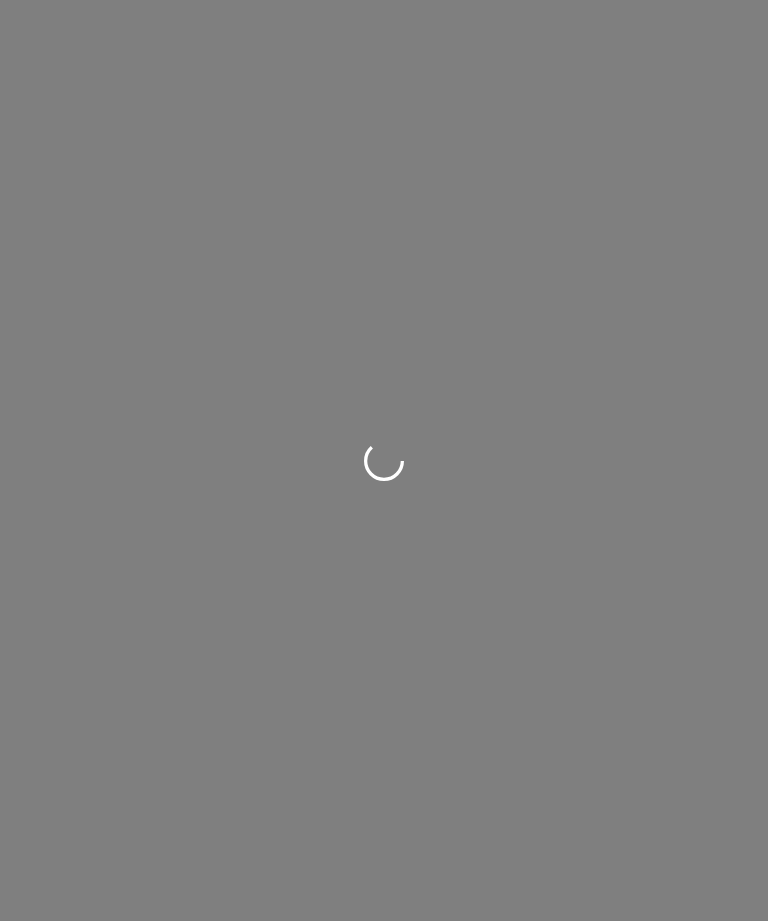 scroll, scrollTop: 0, scrollLeft: 0, axis: both 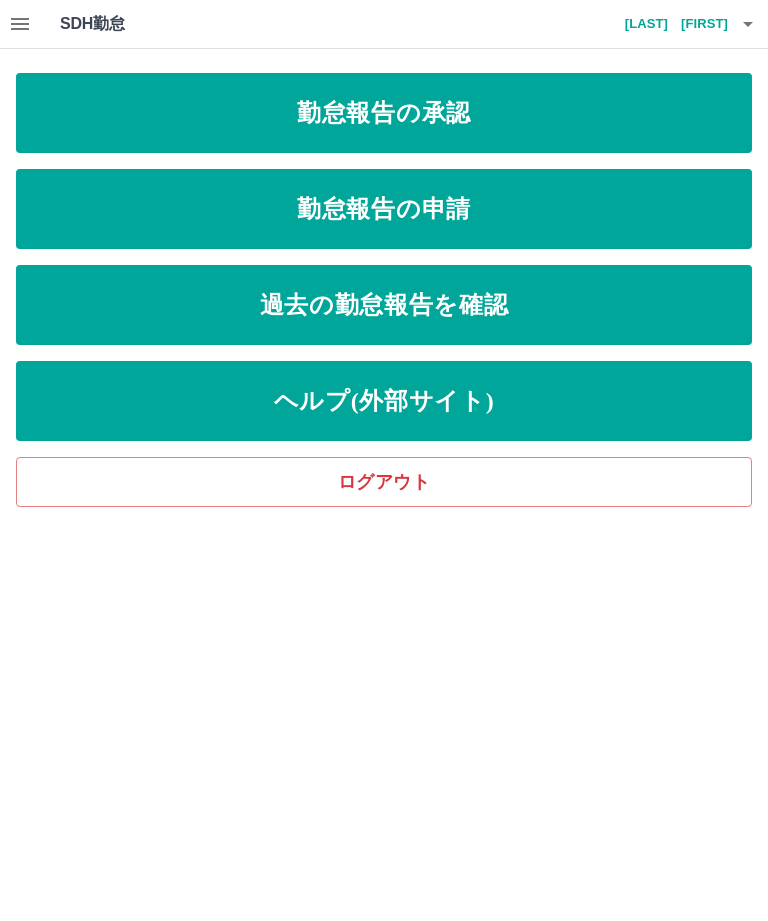 click on "勤怠報告の申請" at bounding box center [384, 209] 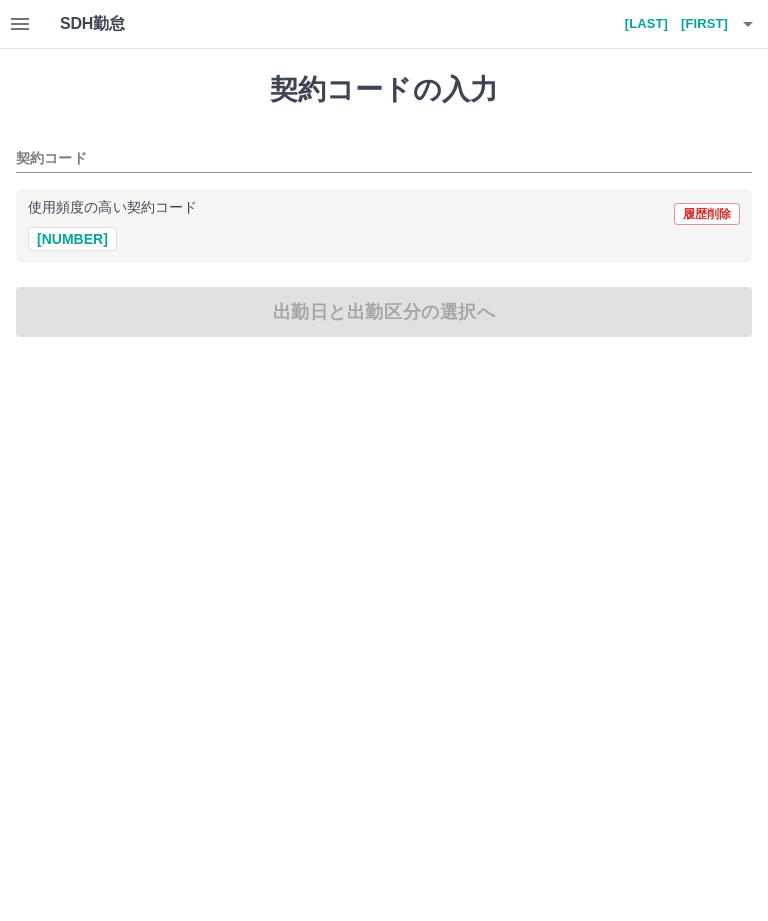 click on "[NUMBER]" at bounding box center [72, 239] 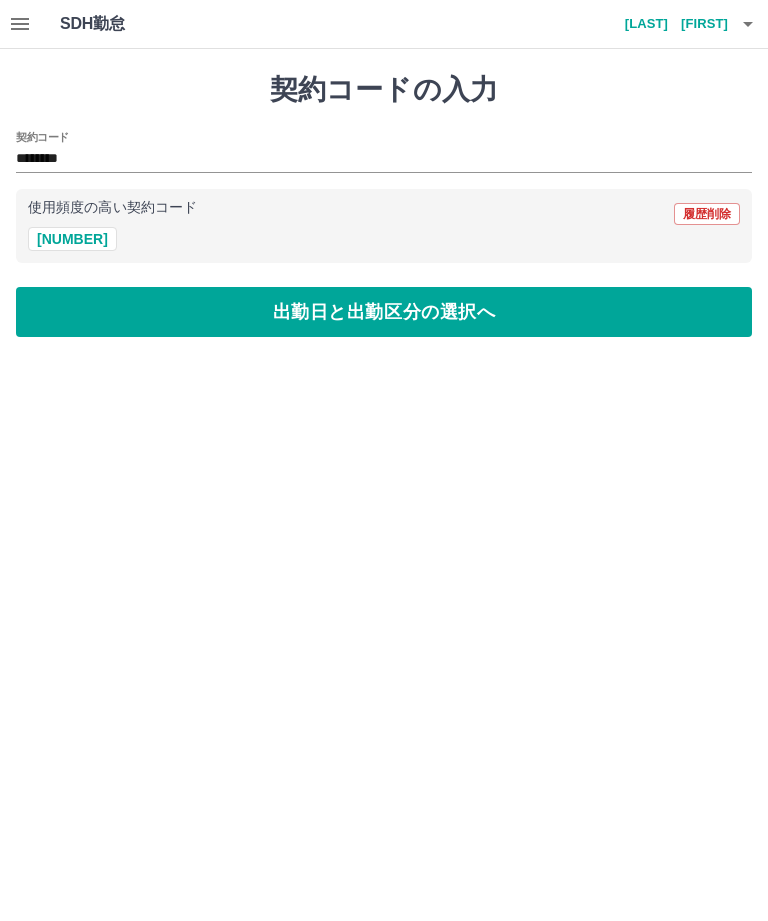 click on "出勤日と出勤区分の選択へ" at bounding box center (384, 312) 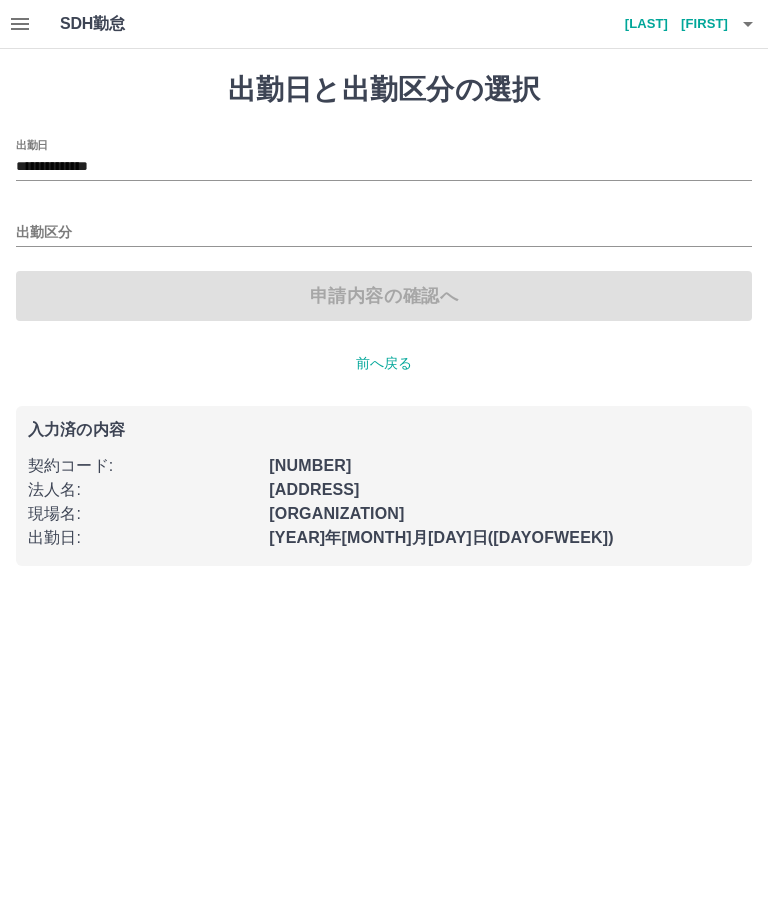 click on "**********" at bounding box center (384, 167) 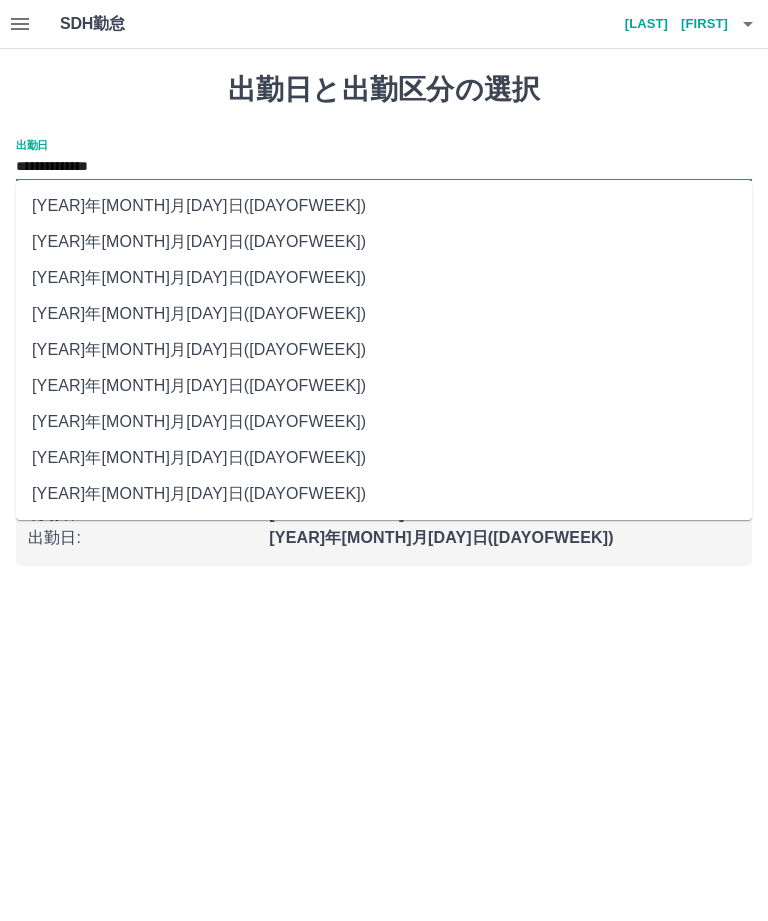 click on "[YEAR]年[MONTH]月[DAY]日([DAYOFWEEK])" at bounding box center (384, 278) 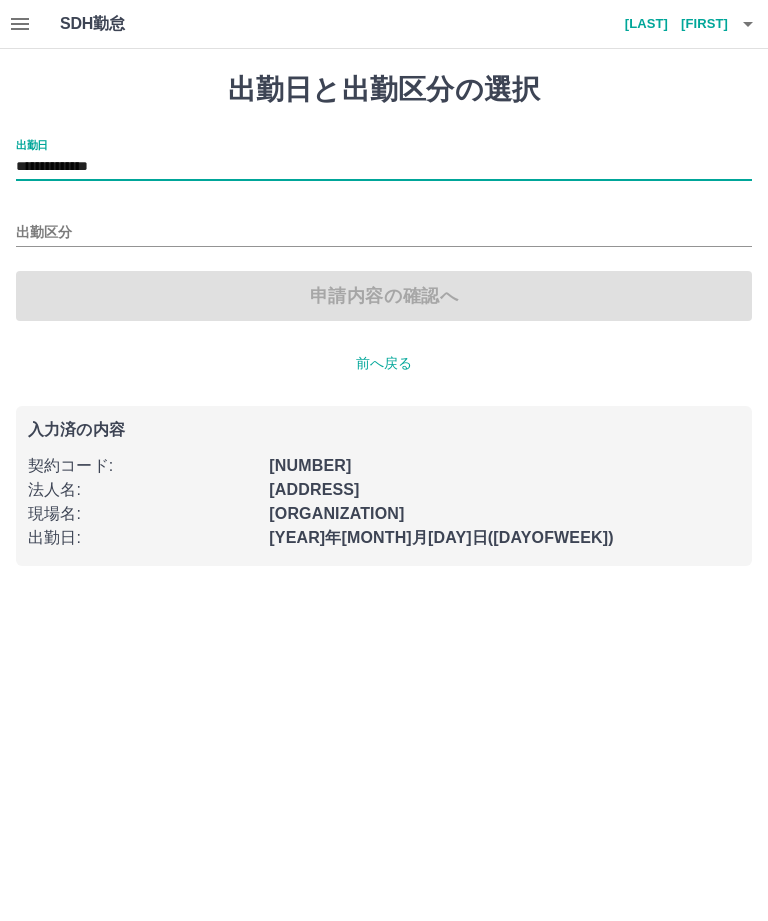 click on "出勤区分" at bounding box center [384, 233] 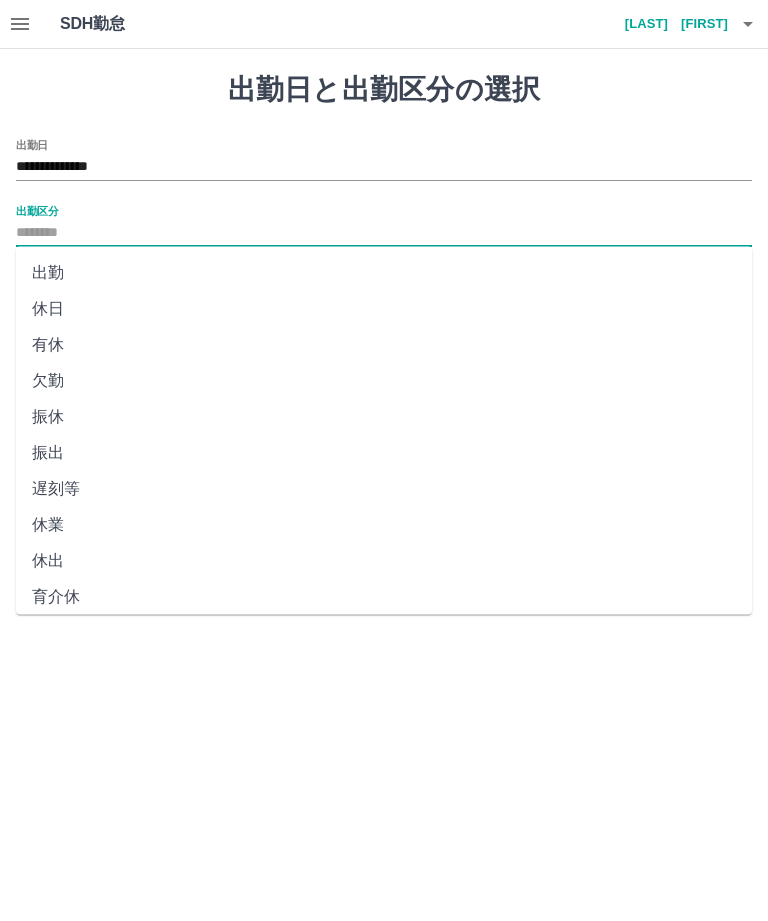 click on "出勤" at bounding box center [384, 273] 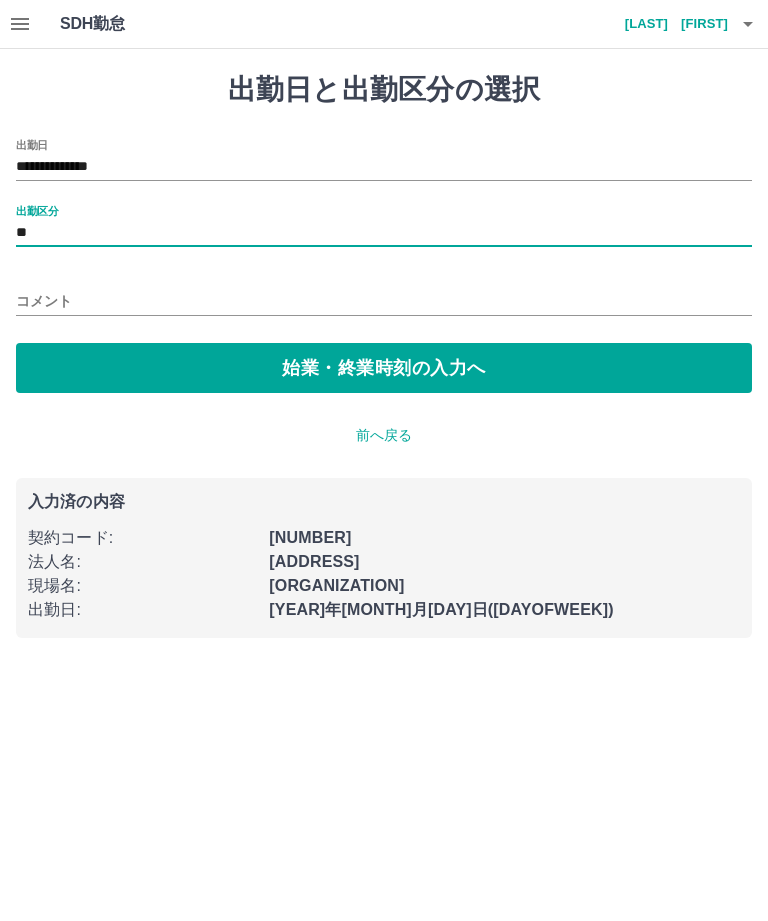 click on "始業・終業時刻の入力へ" at bounding box center [384, 368] 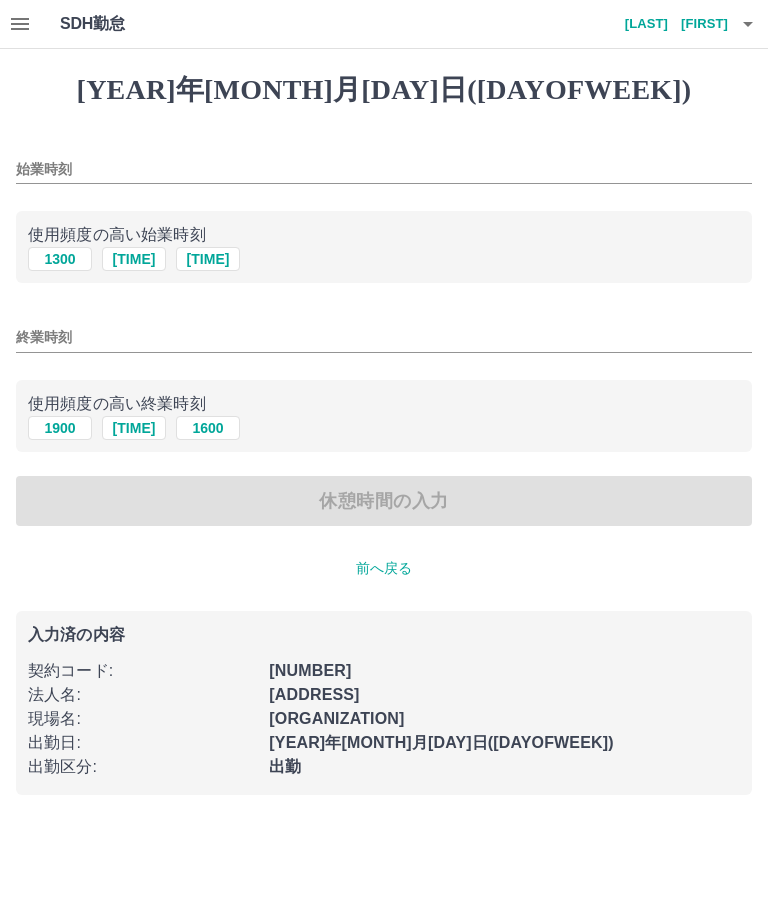 click on "始業時刻" at bounding box center [384, 169] 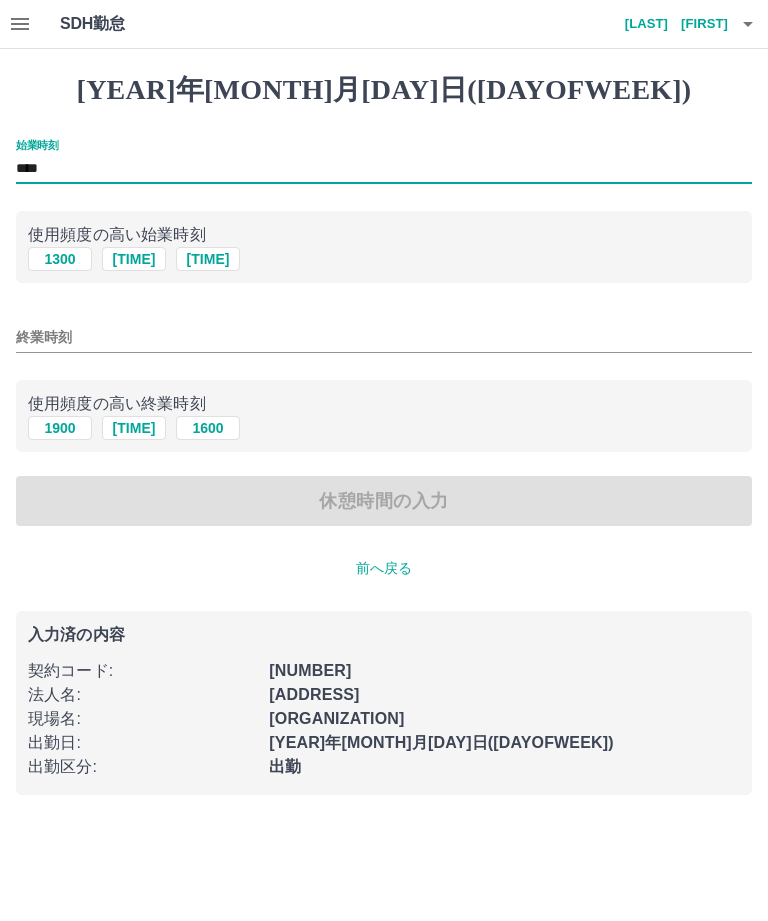 type on "****" 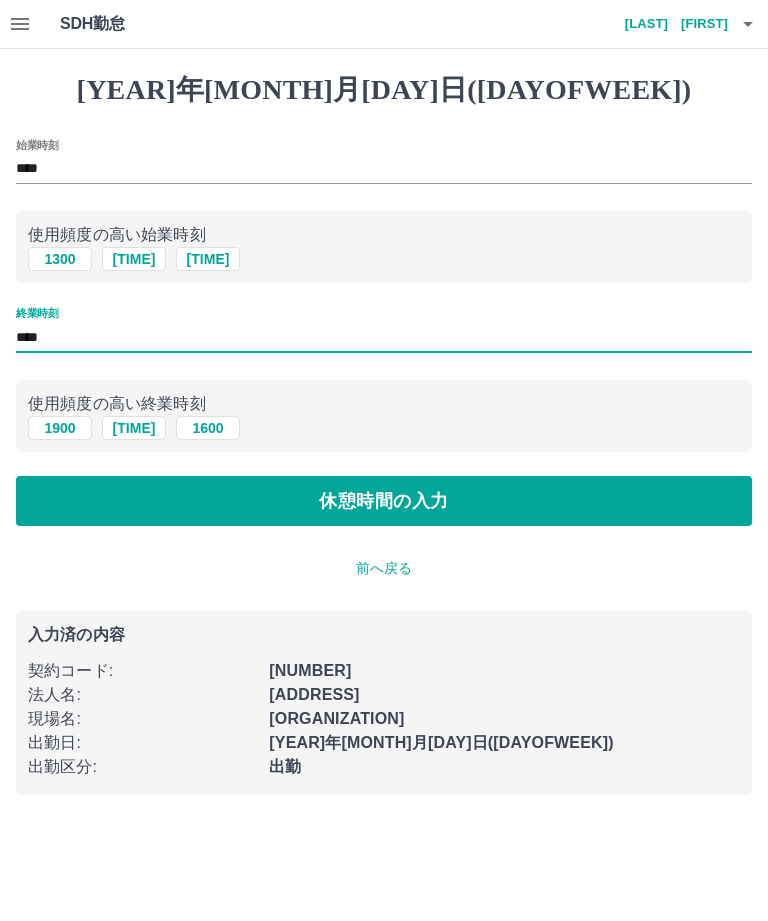 type on "****" 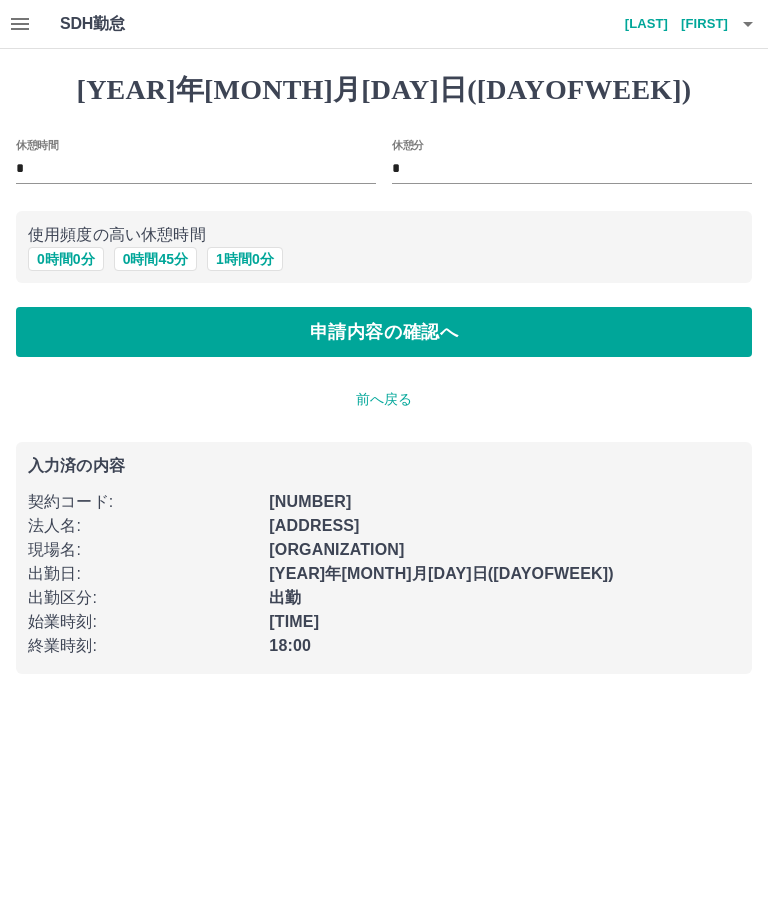click on "1 時間 0 分" at bounding box center [245, 259] 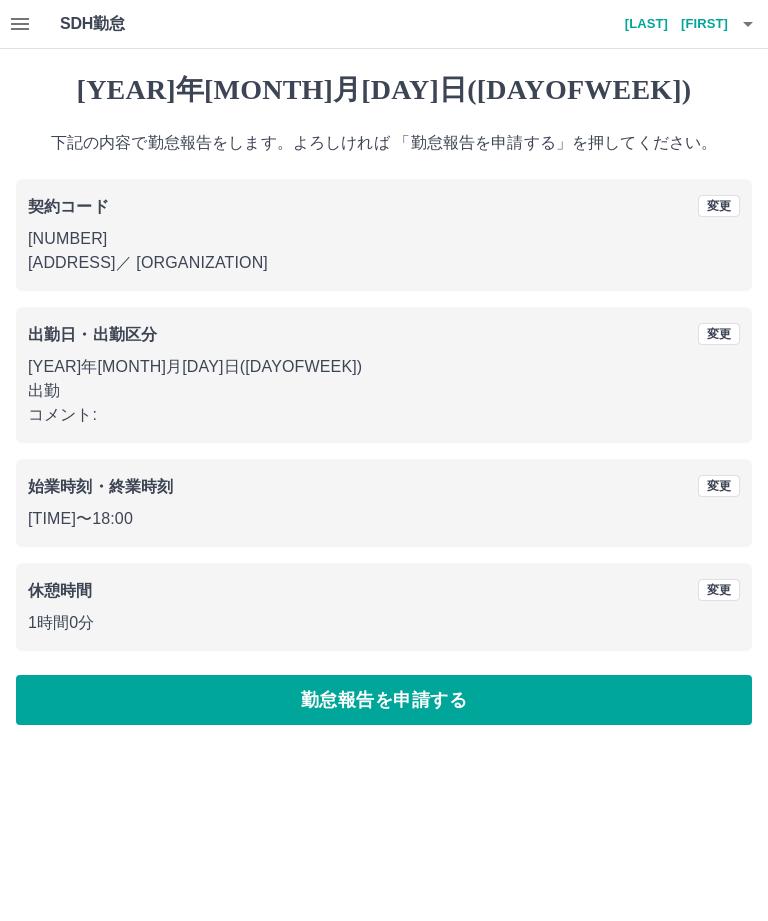 click on "勤怠報告を申請する" at bounding box center (384, 700) 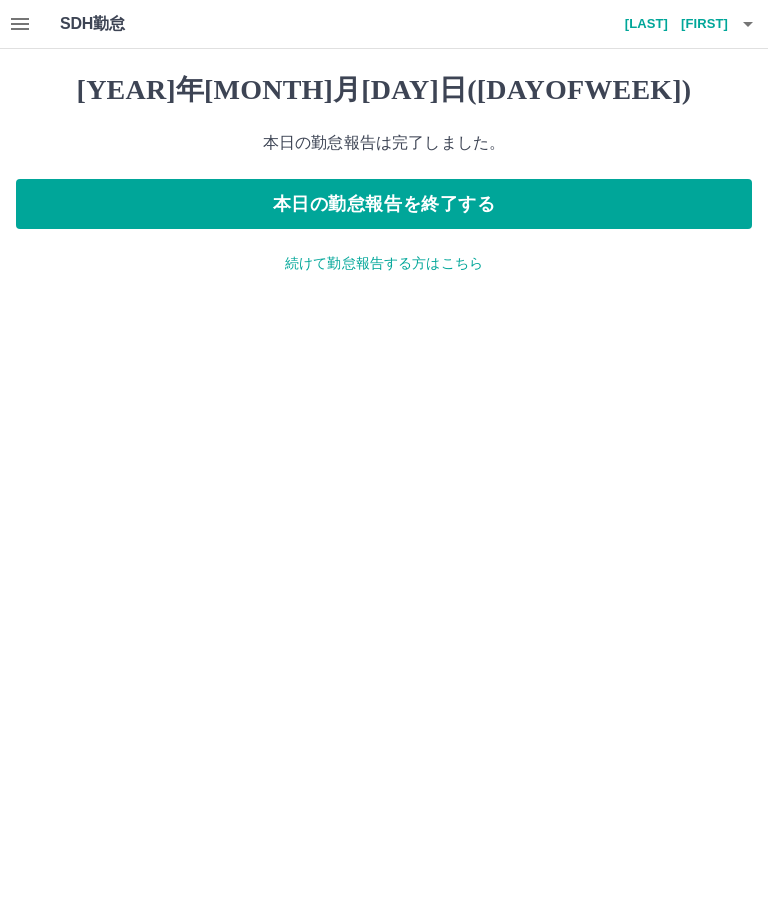 click 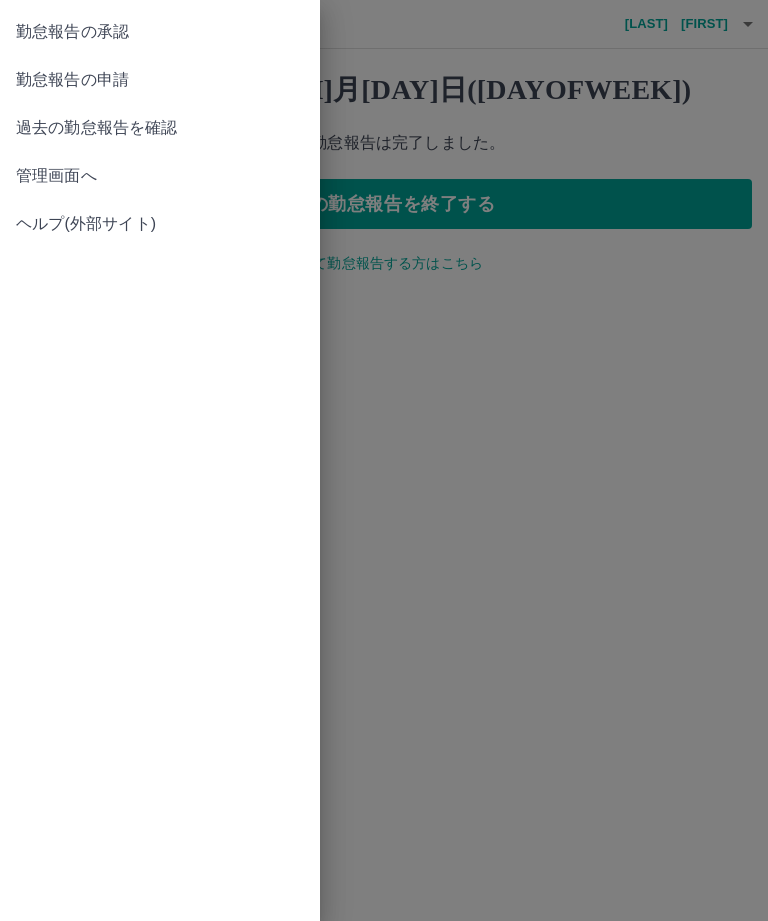 click on "勤怠報告の承認" at bounding box center (160, 32) 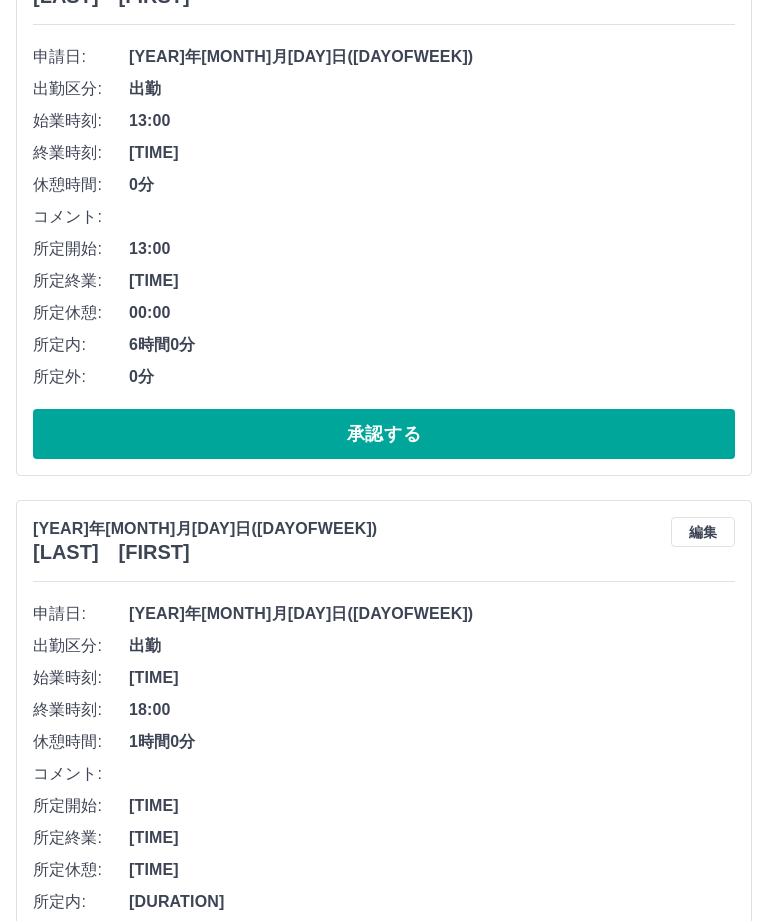 scroll, scrollTop: 918, scrollLeft: 0, axis: vertical 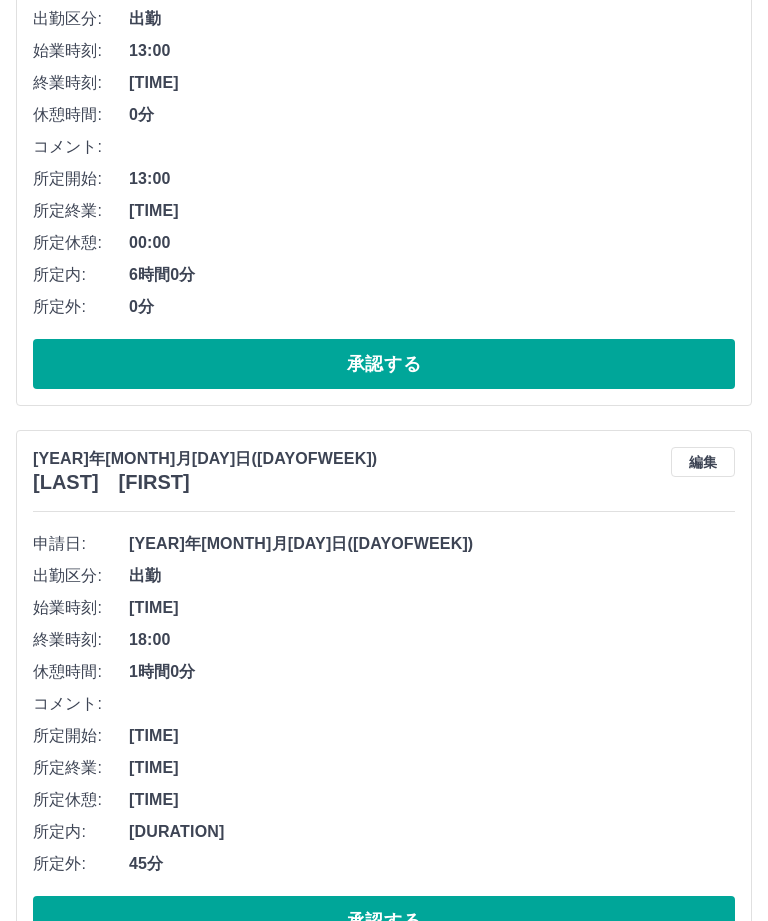 click on "承認する" at bounding box center [384, 921] 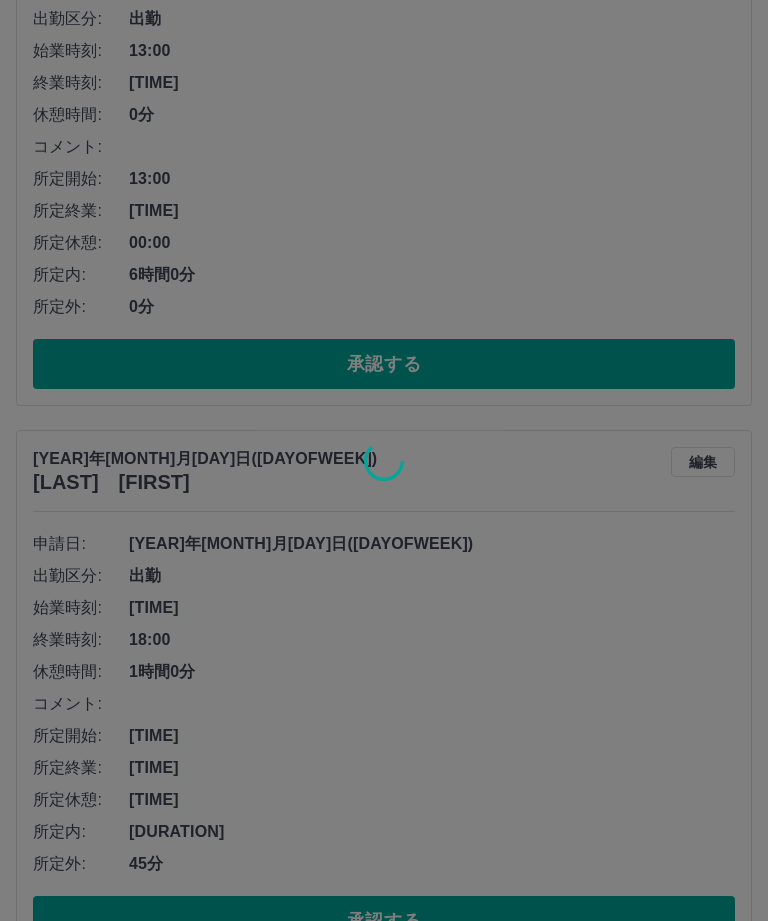 scroll, scrollTop: 362, scrollLeft: 0, axis: vertical 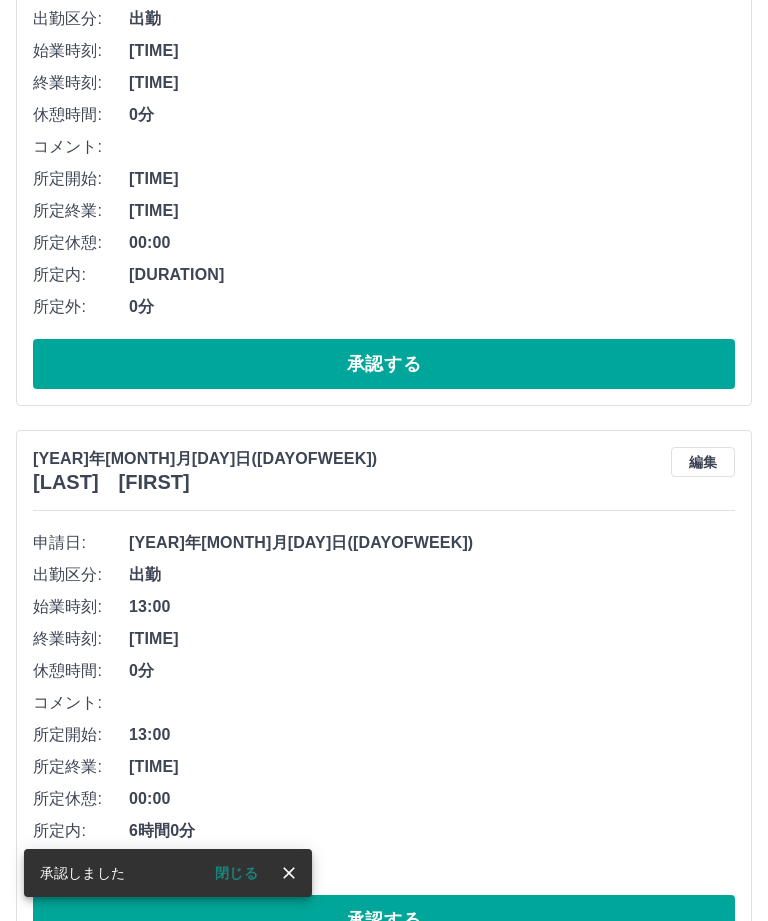 click on "承認する" at bounding box center [384, 920] 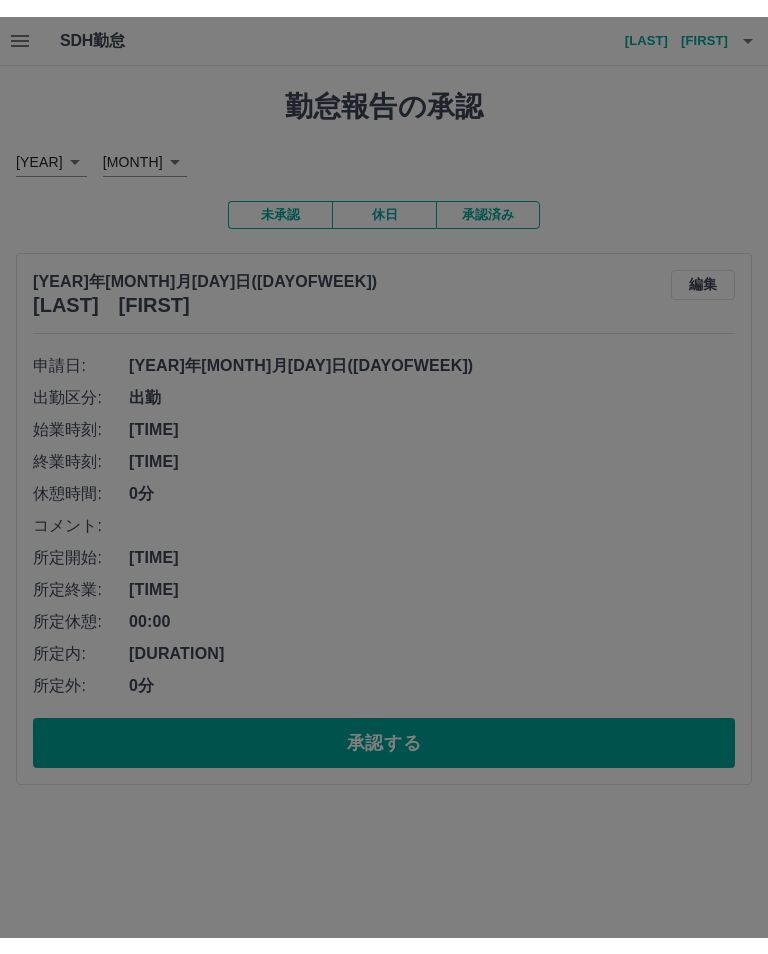 scroll, scrollTop: 0, scrollLeft: 0, axis: both 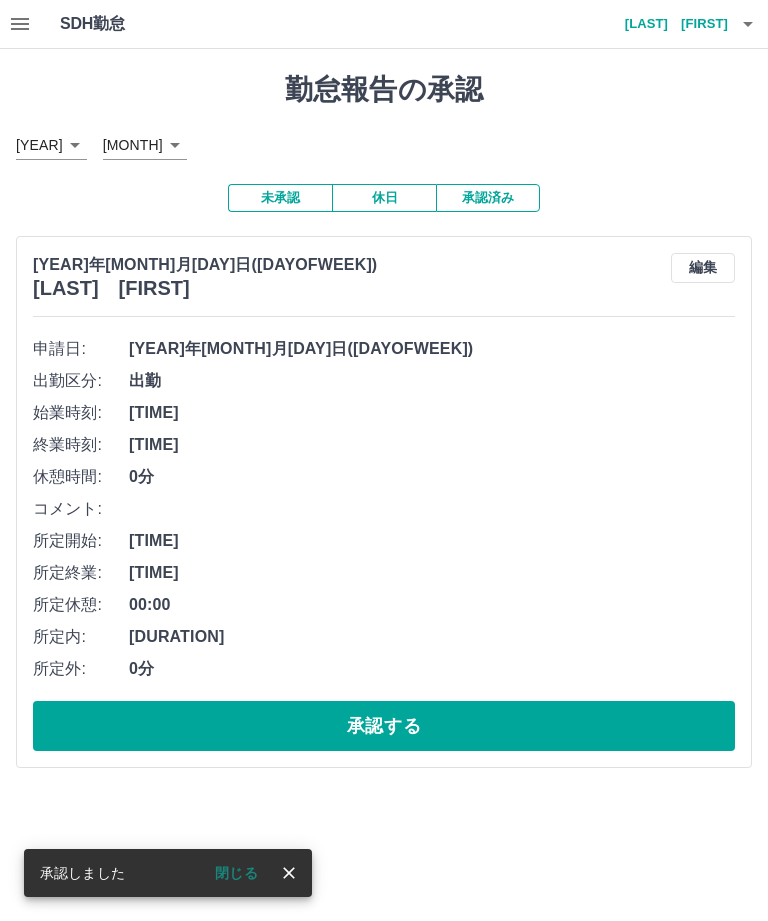 click on "承認する" at bounding box center [384, 726] 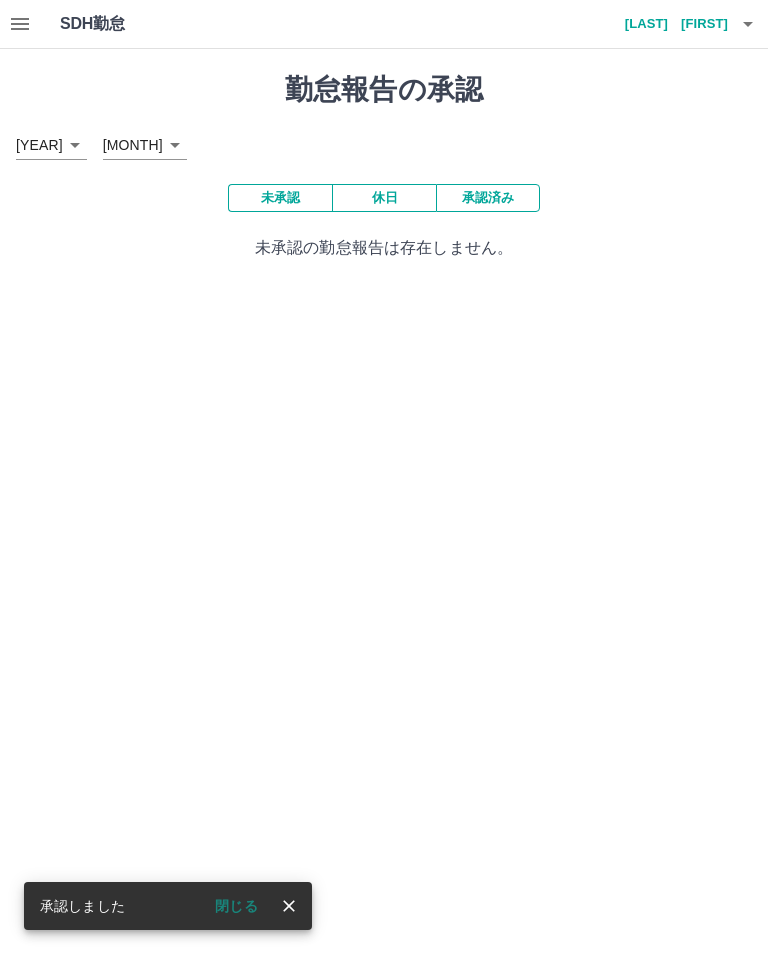 click on "承認済み" at bounding box center [488, 198] 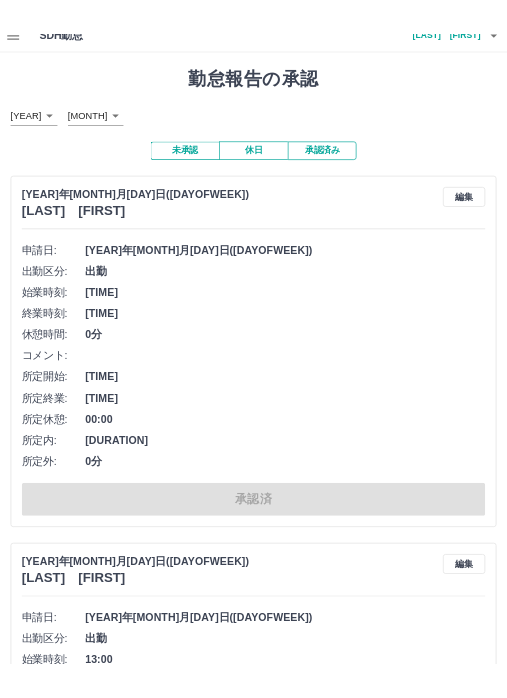 scroll, scrollTop: 0, scrollLeft: 0, axis: both 